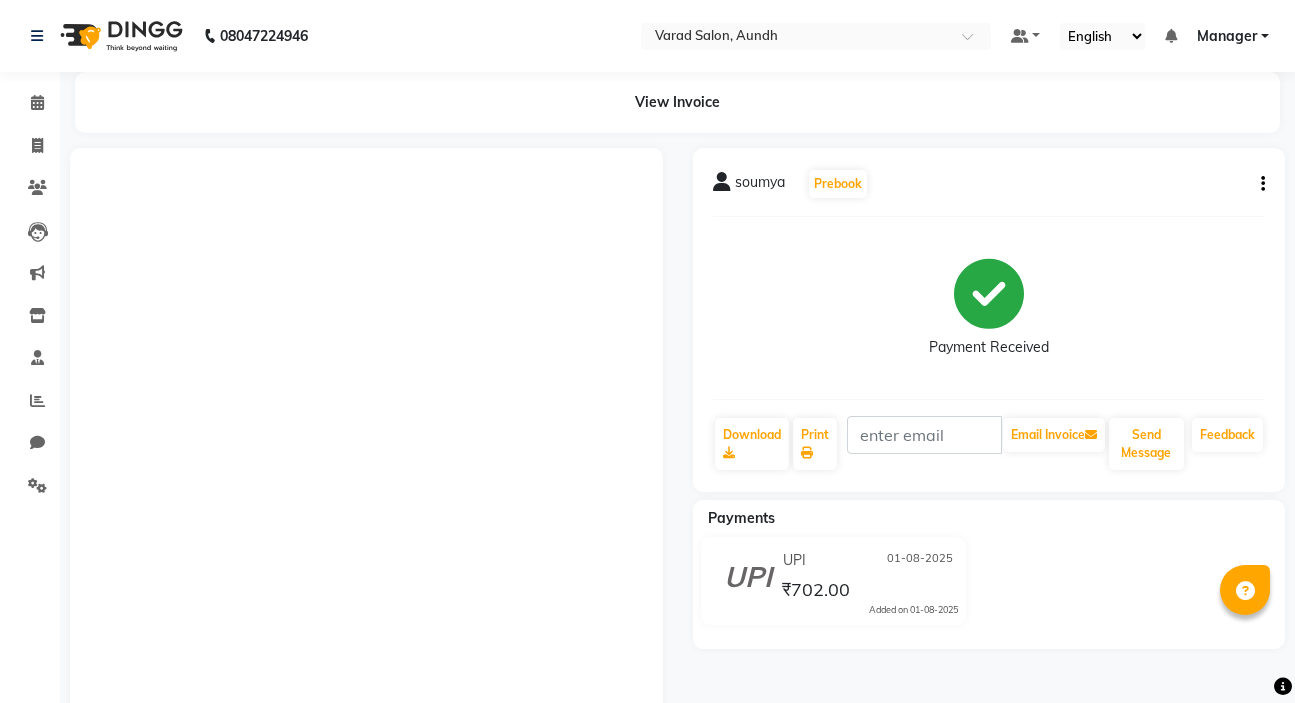 scroll, scrollTop: 0, scrollLeft: 0, axis: both 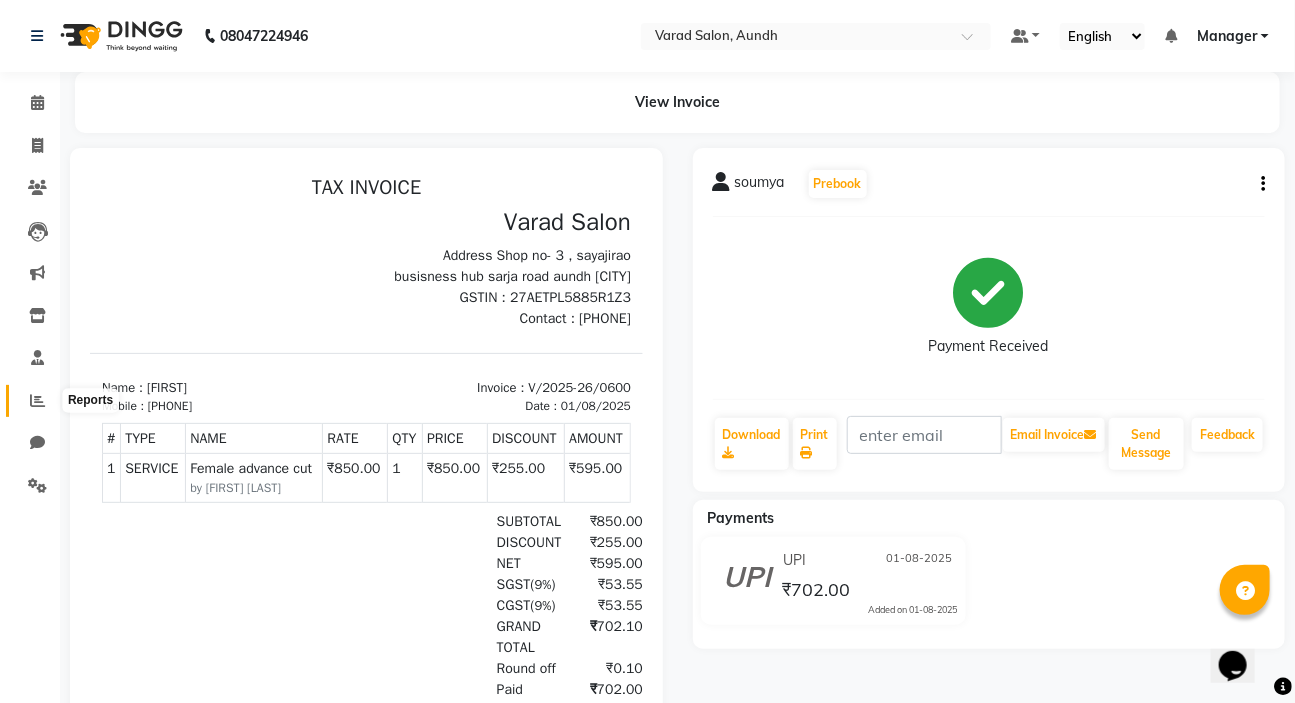click 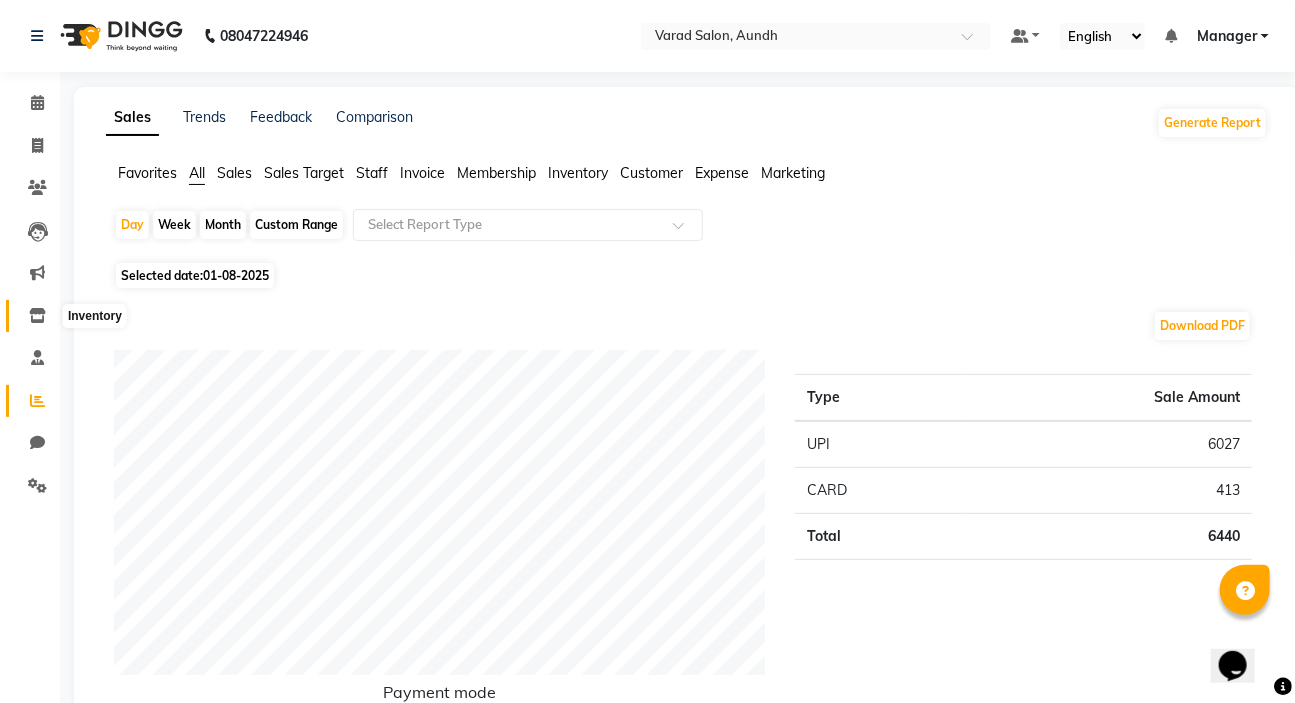 click 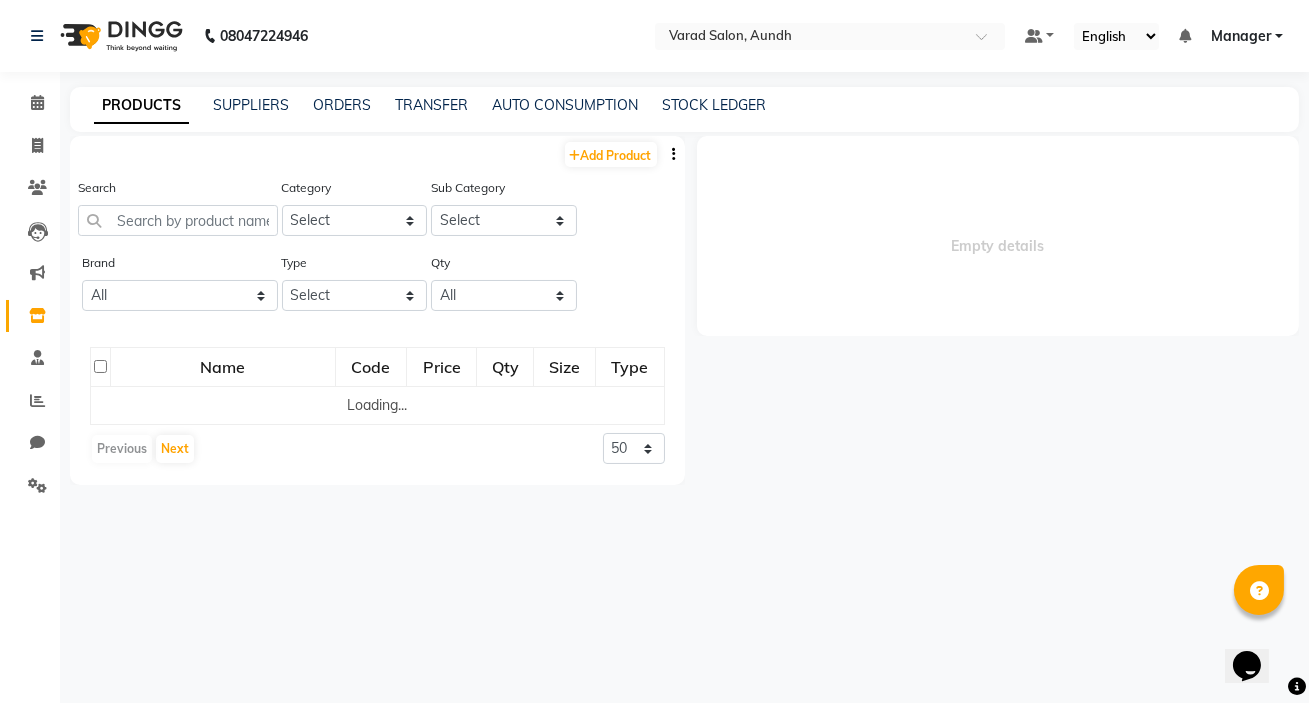 select 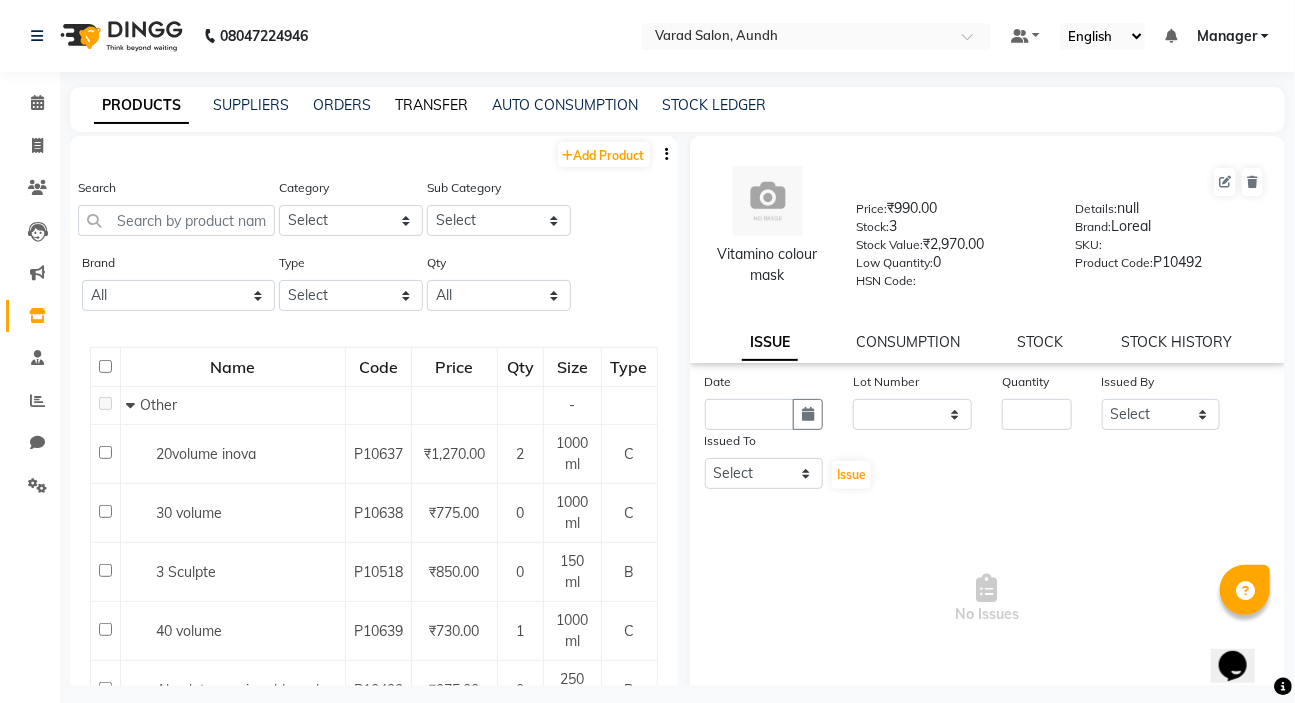 click on "TRANSFER" 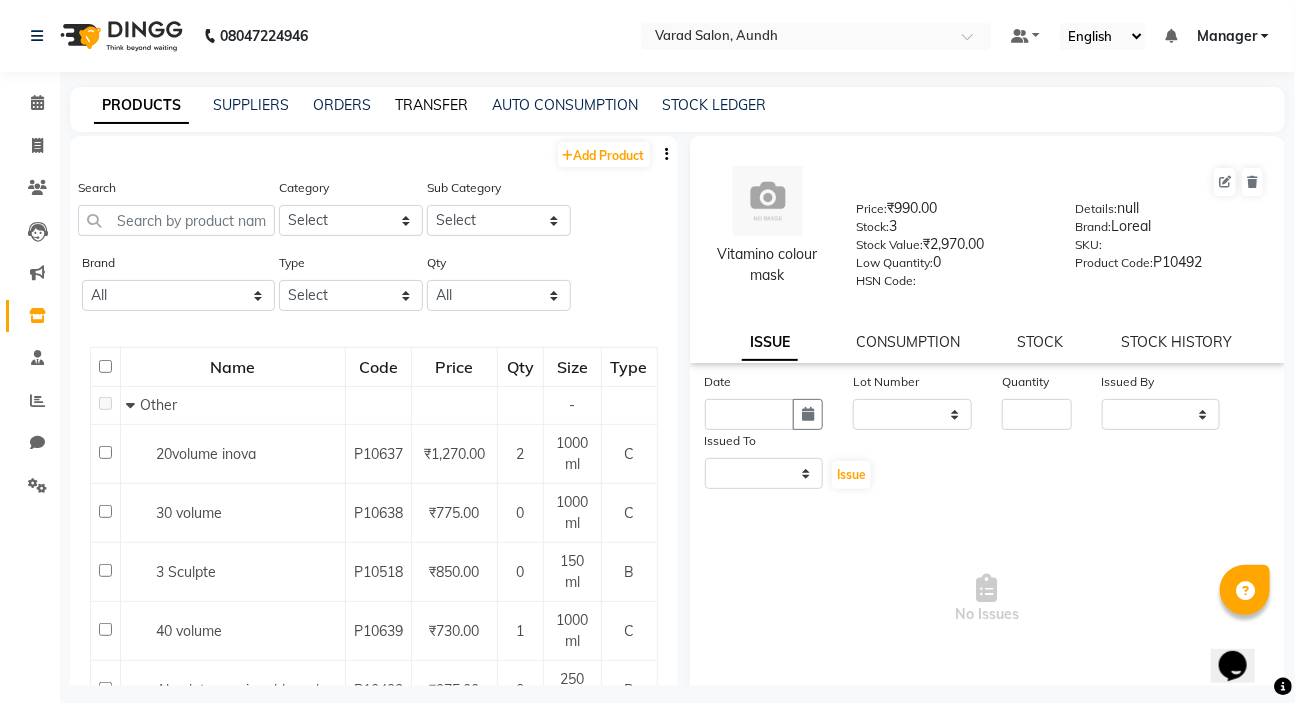 select on "sender" 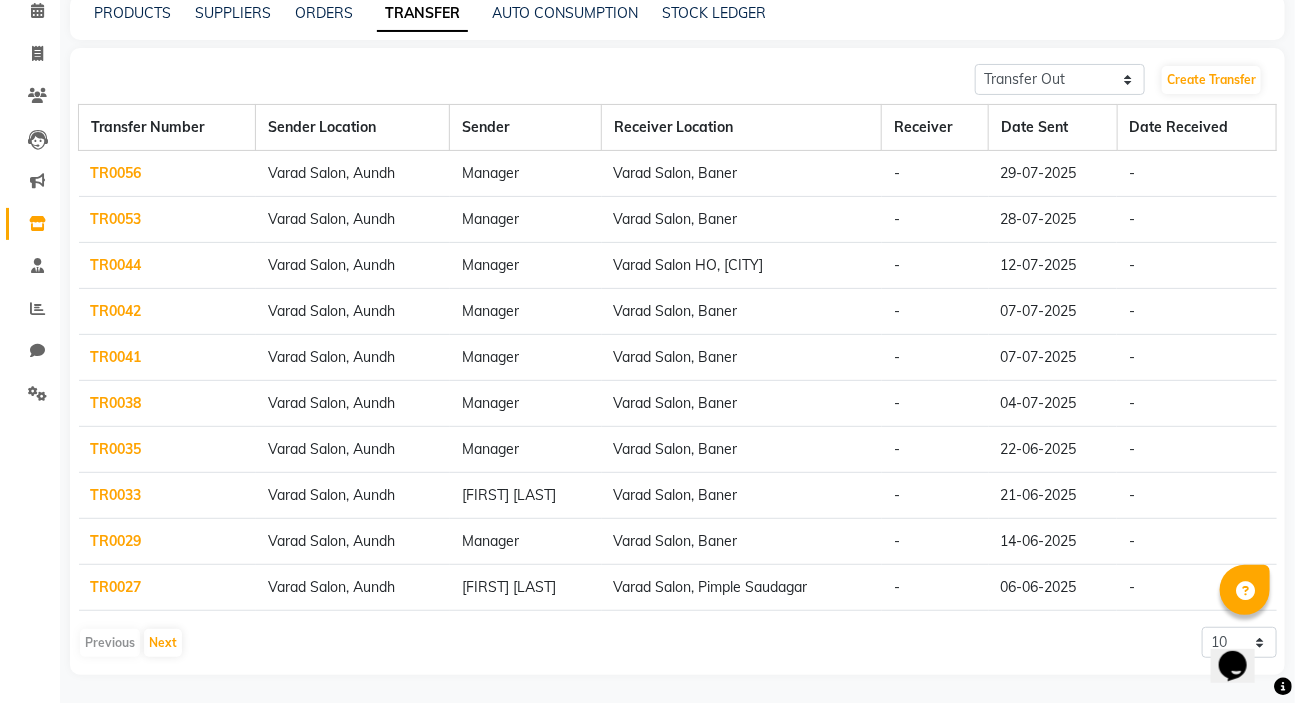 scroll, scrollTop: 0, scrollLeft: 0, axis: both 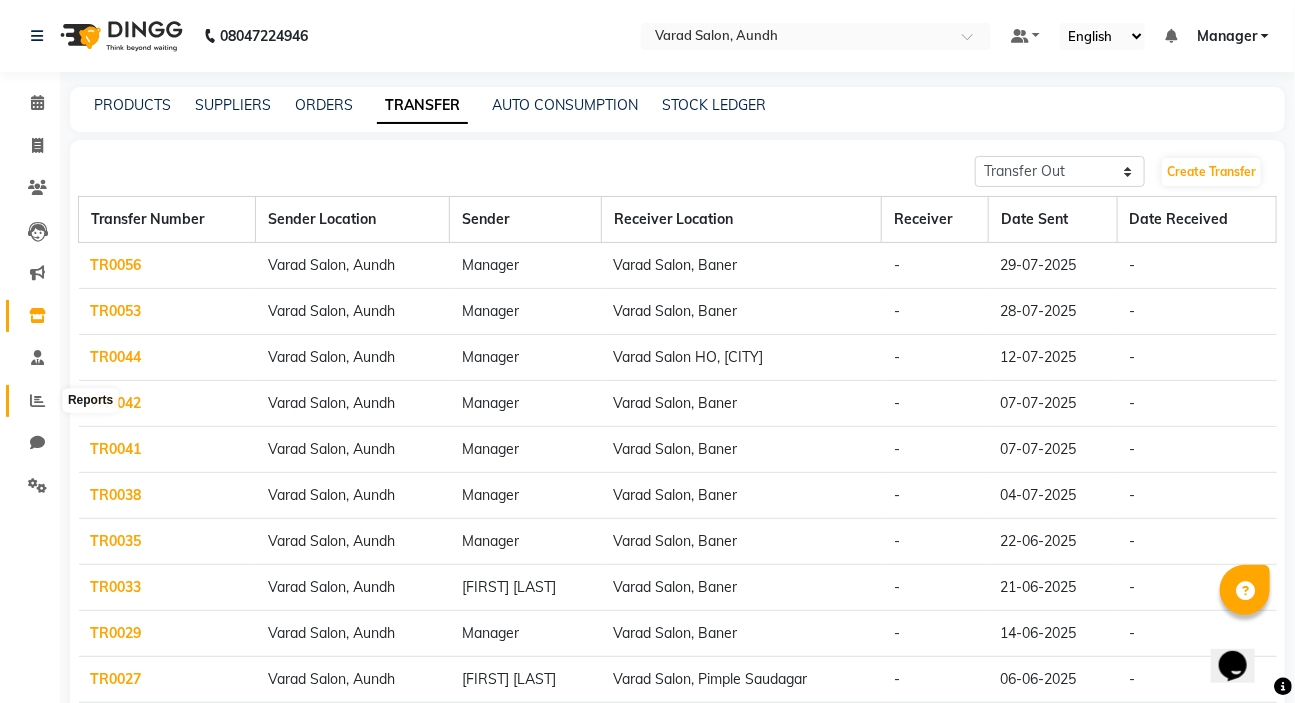 click 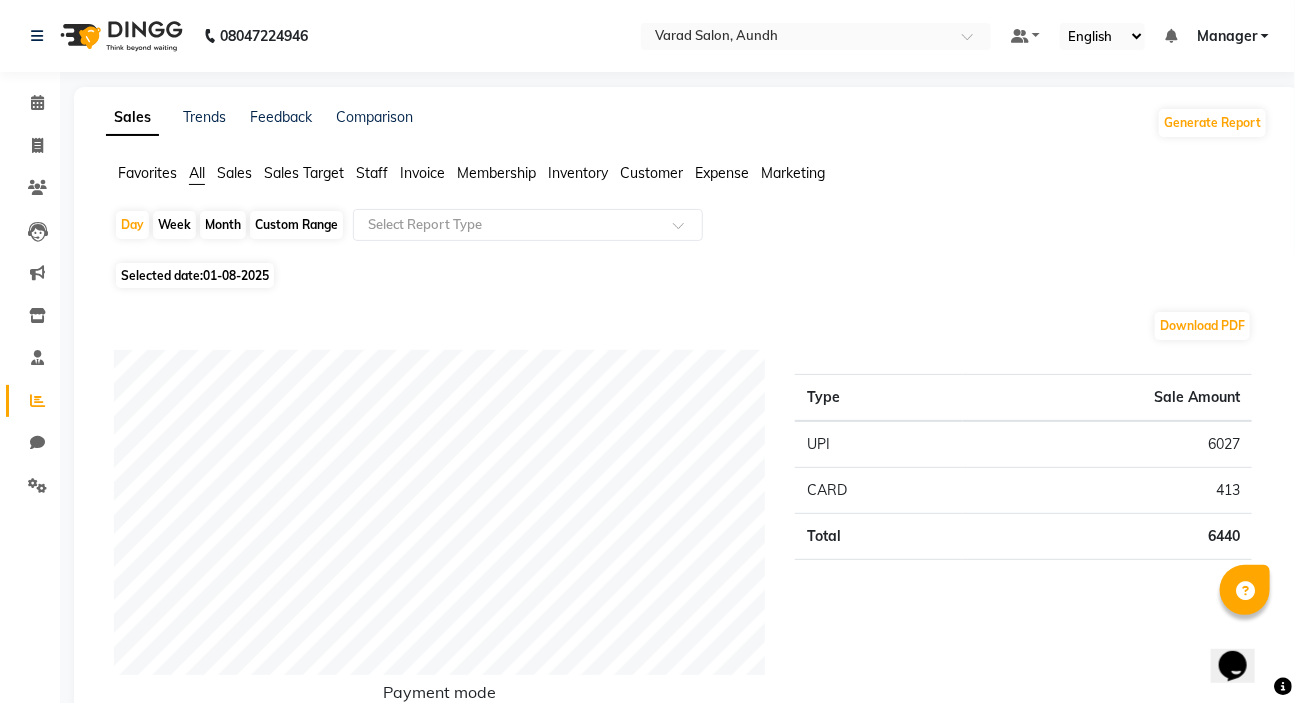 click on "Favorites All Sales Sales Target Staff Invoice Membership Inventory Customer Expense Marketing" 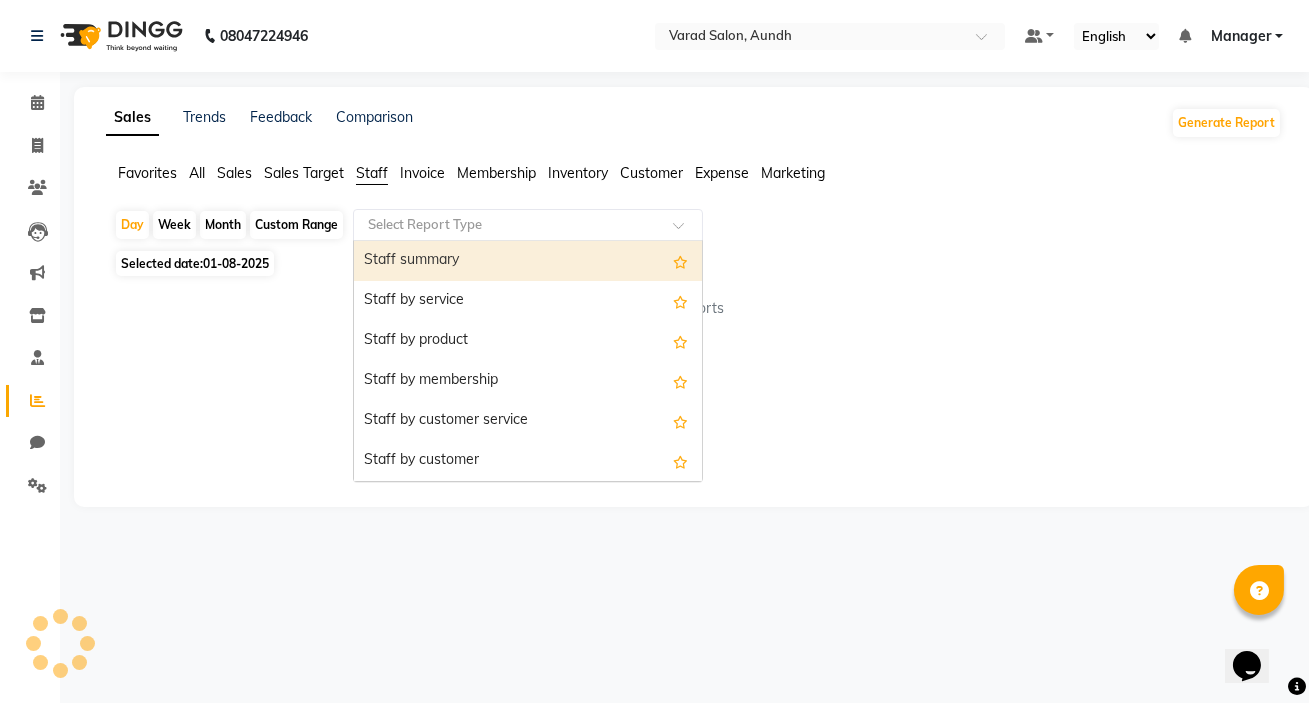 click 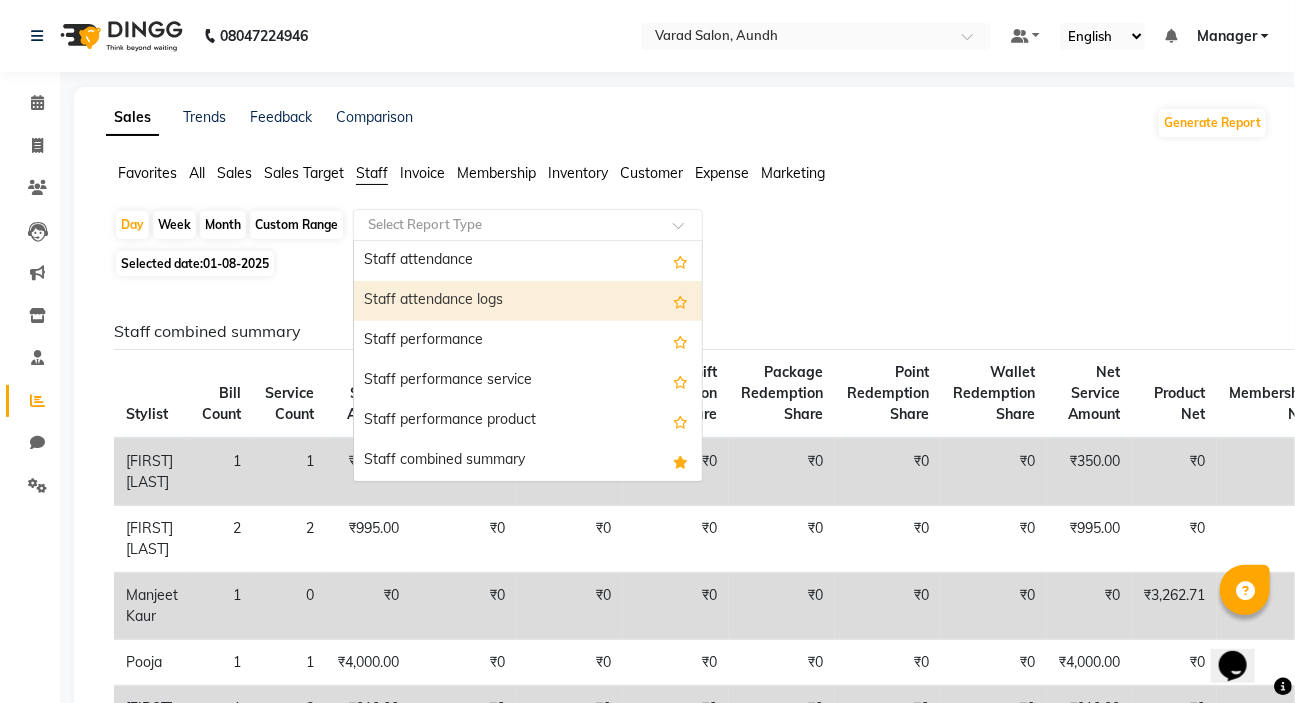 scroll, scrollTop: 272, scrollLeft: 0, axis: vertical 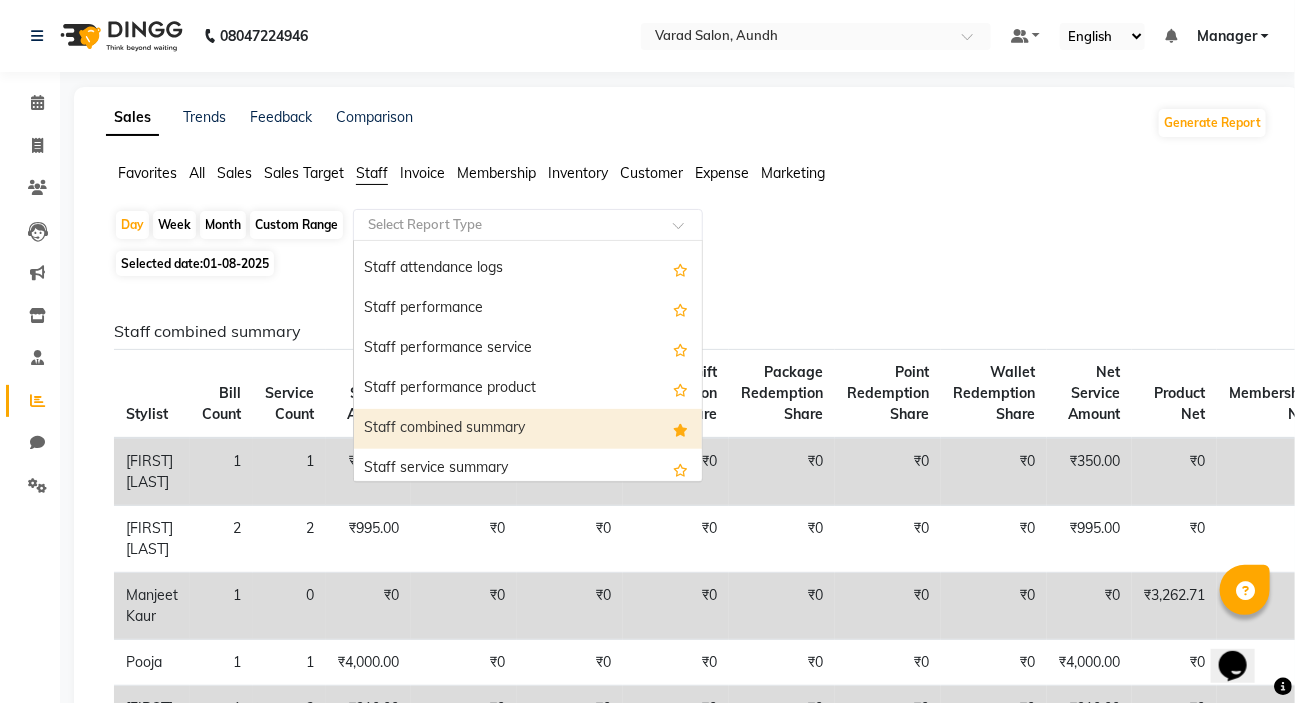 click on "Staff combined summary" at bounding box center [528, 429] 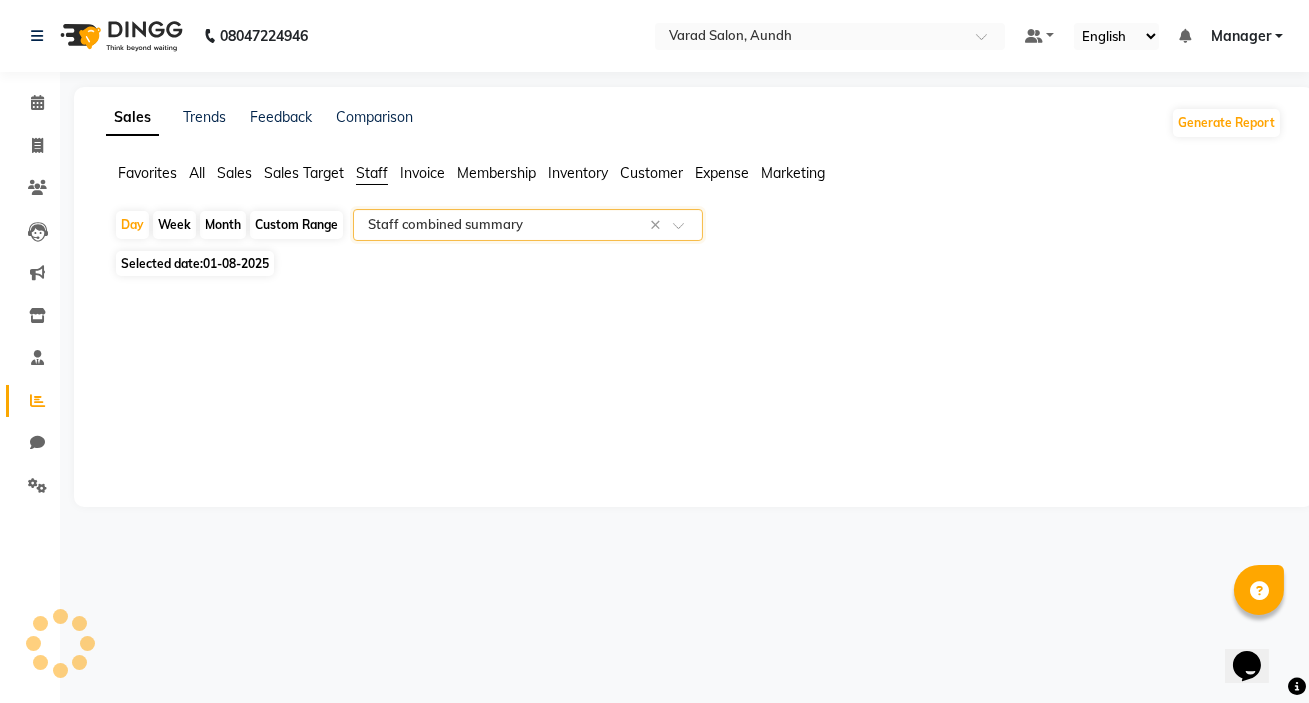 select on "full_report" 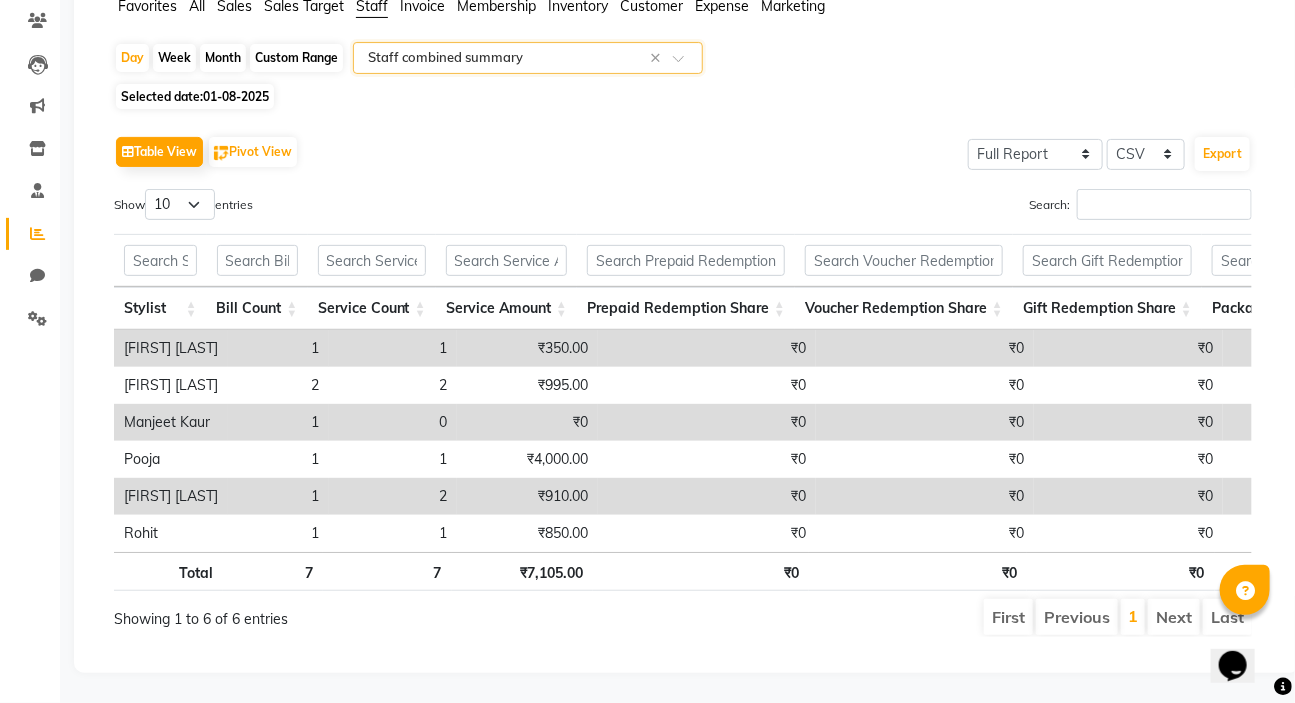 scroll, scrollTop: 193, scrollLeft: 0, axis: vertical 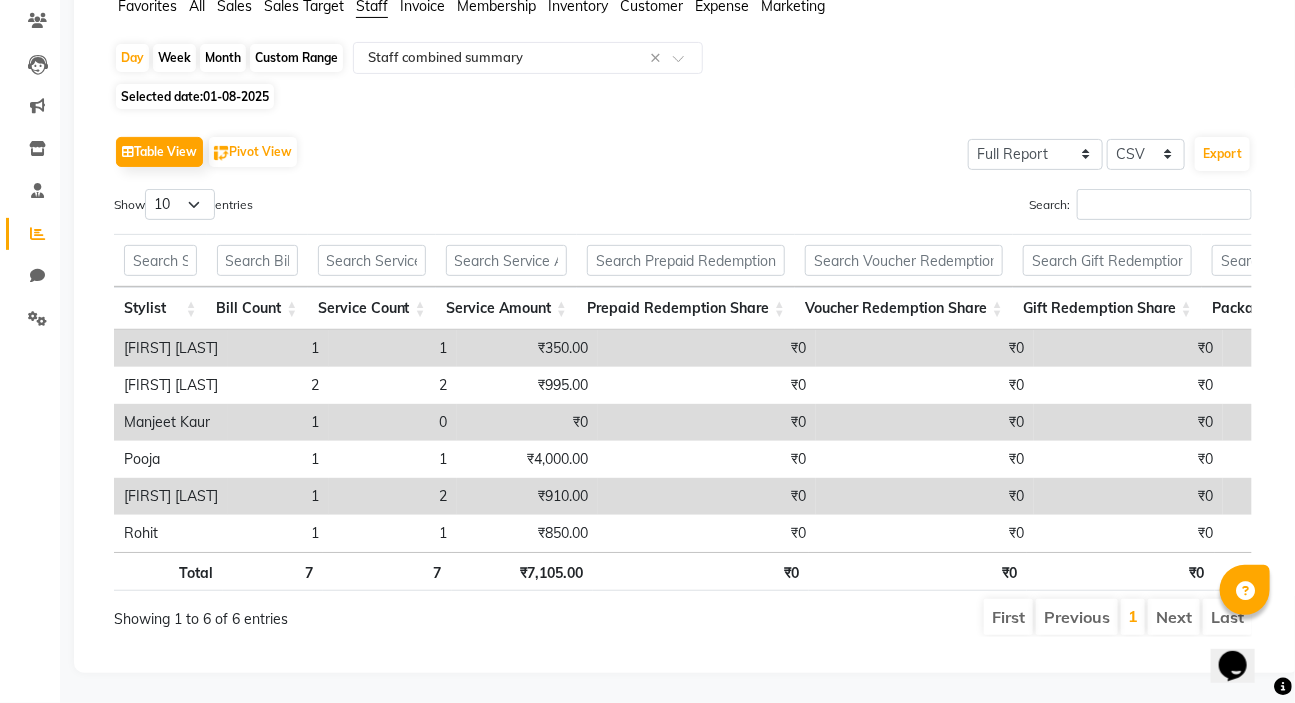 click on "01-08-2025" 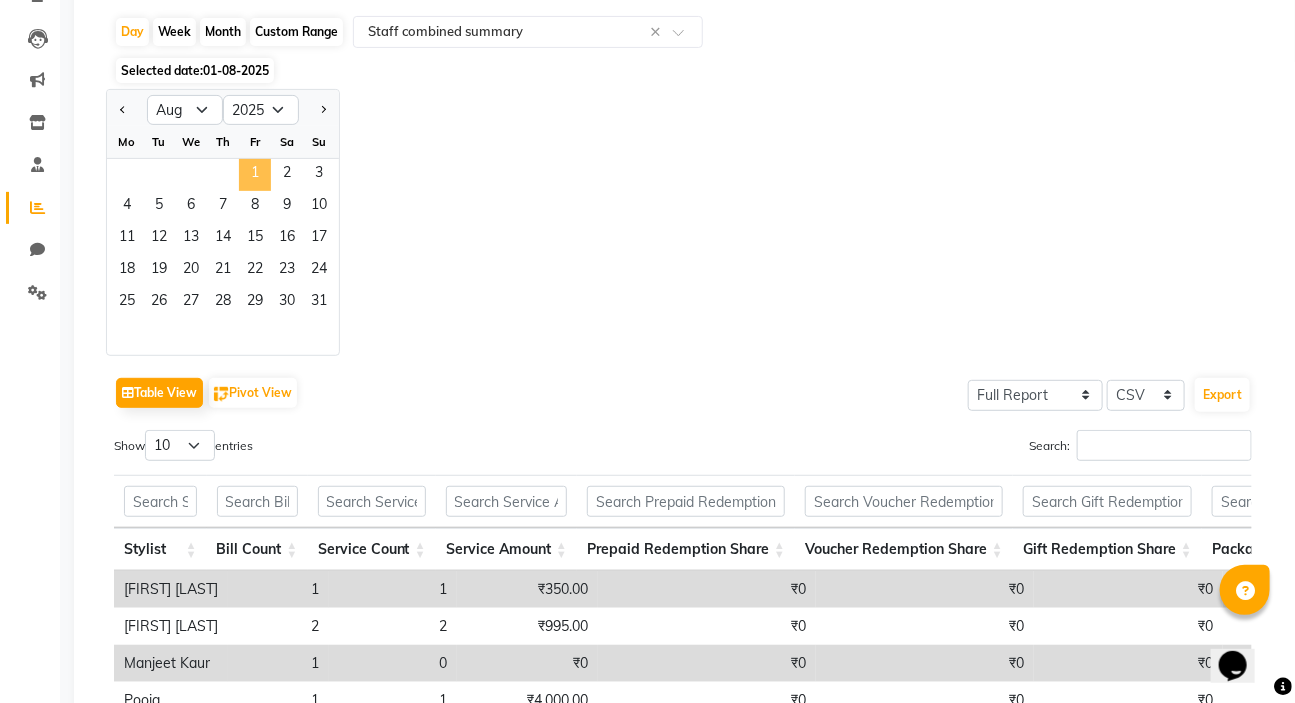 click on "1" 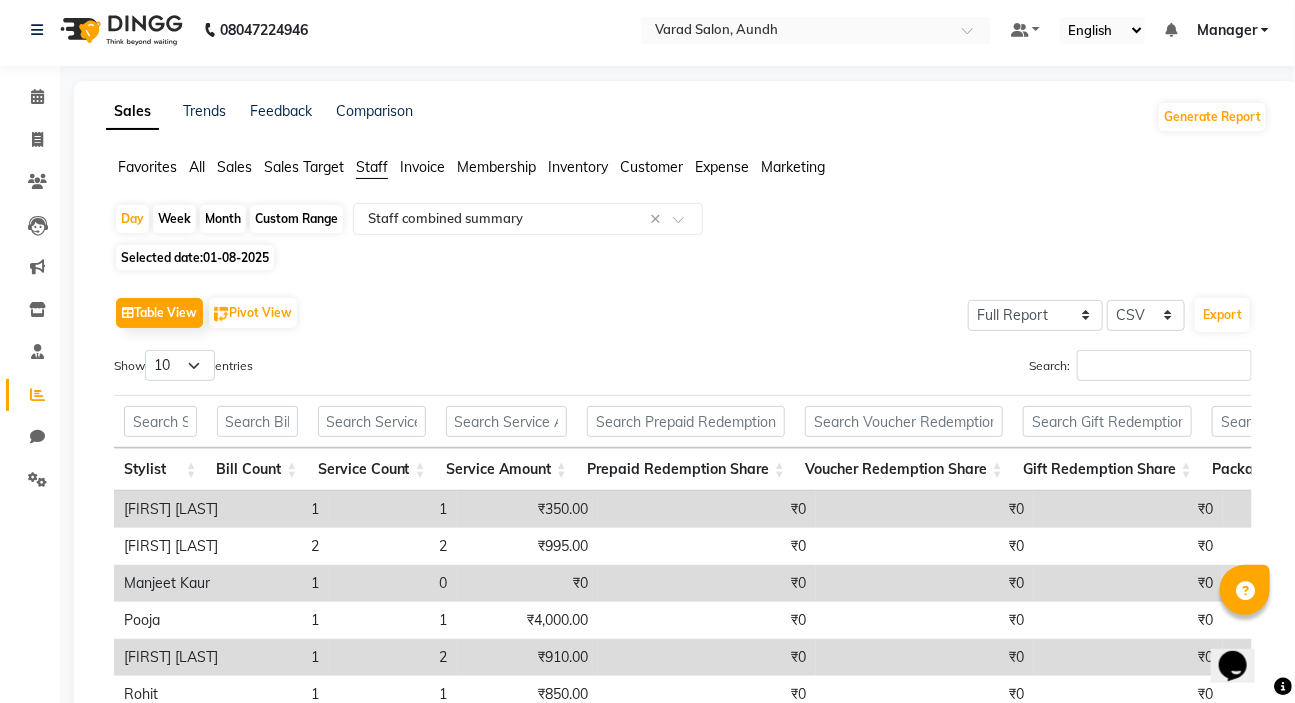 scroll, scrollTop: 0, scrollLeft: 0, axis: both 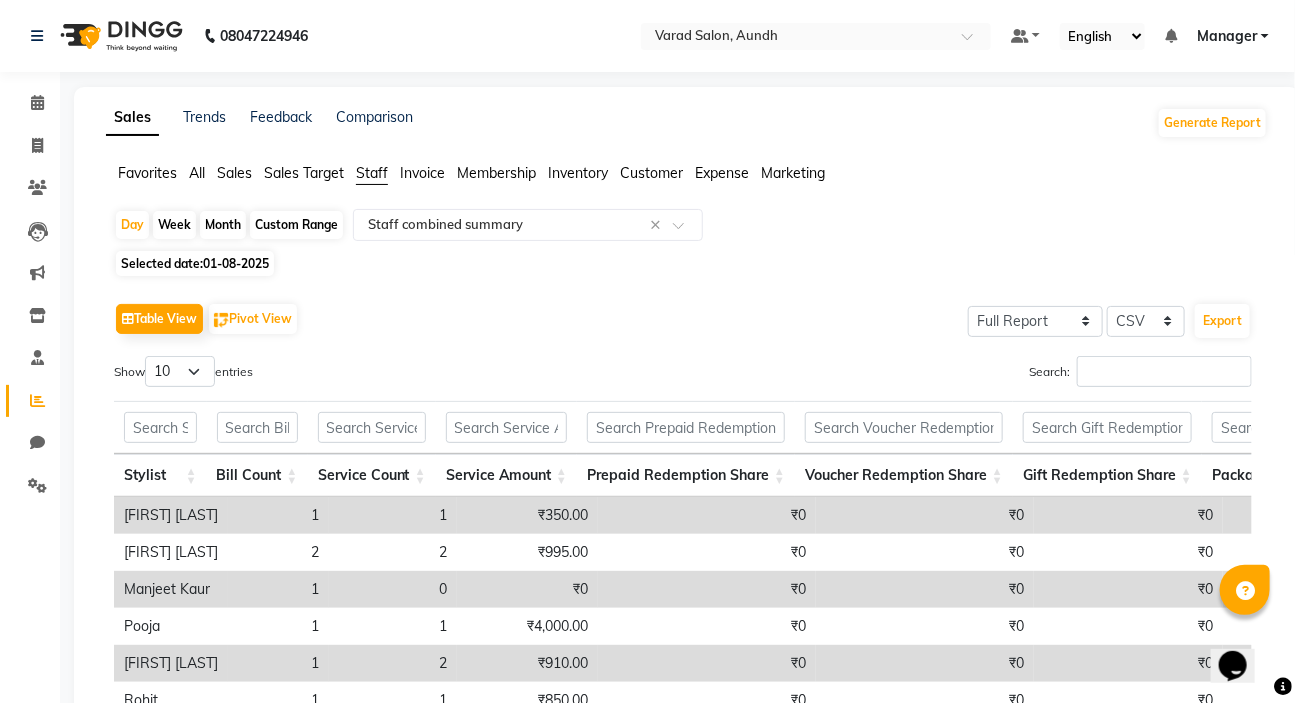click on "01-08-2025" 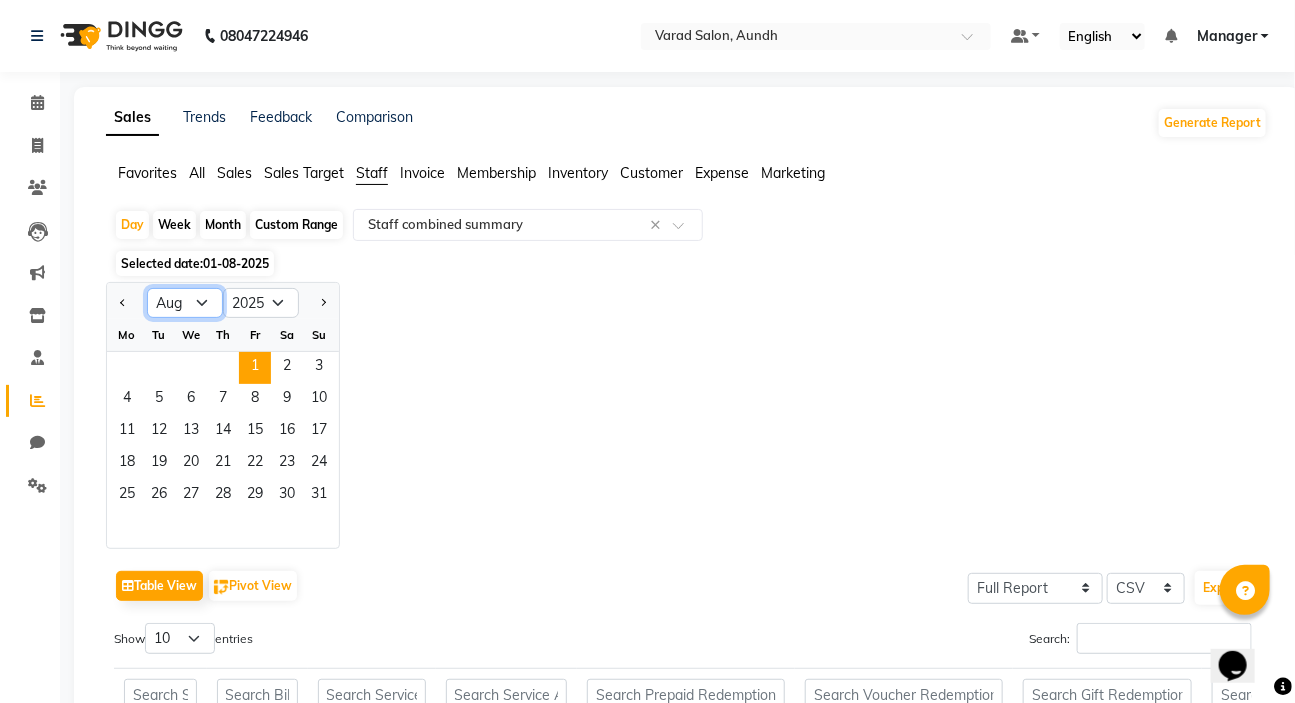 click on "Jan Feb Mar Apr May Jun Jul Aug Sep Oct Nov Dec" 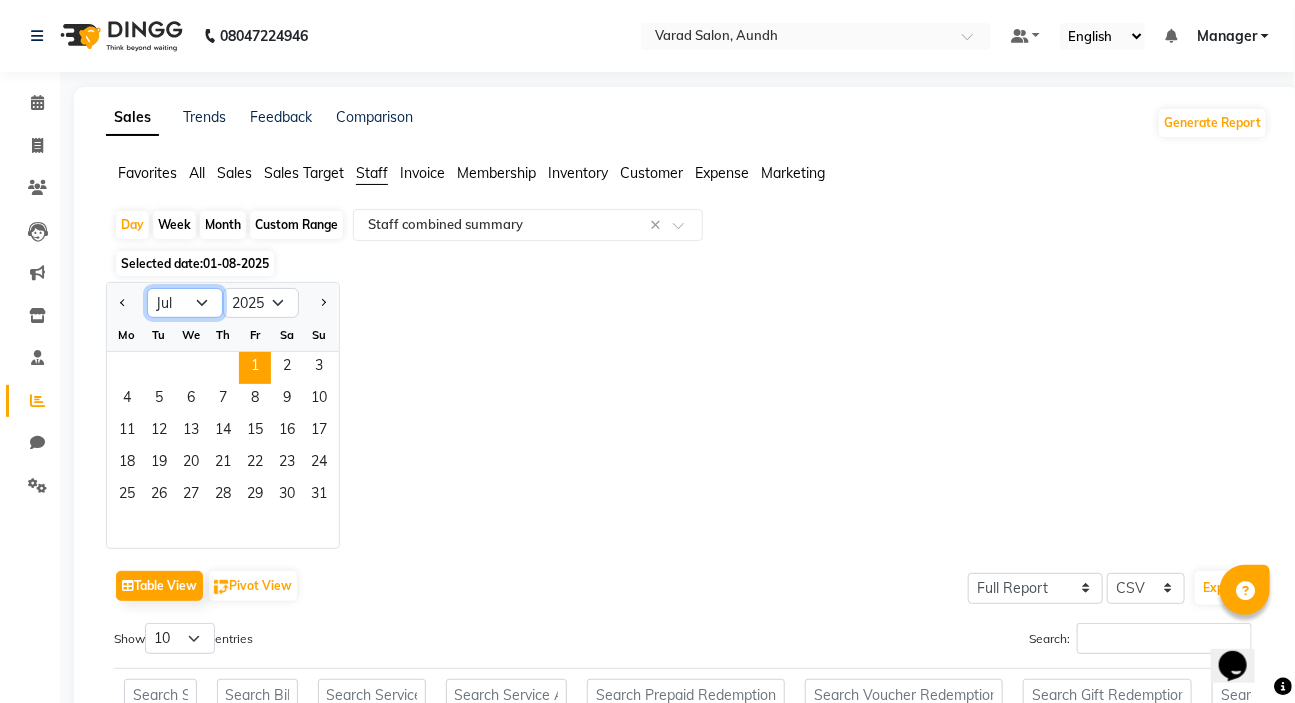 click on "Jan Feb Mar Apr May Jun Jul Aug Sep Oct Nov Dec" 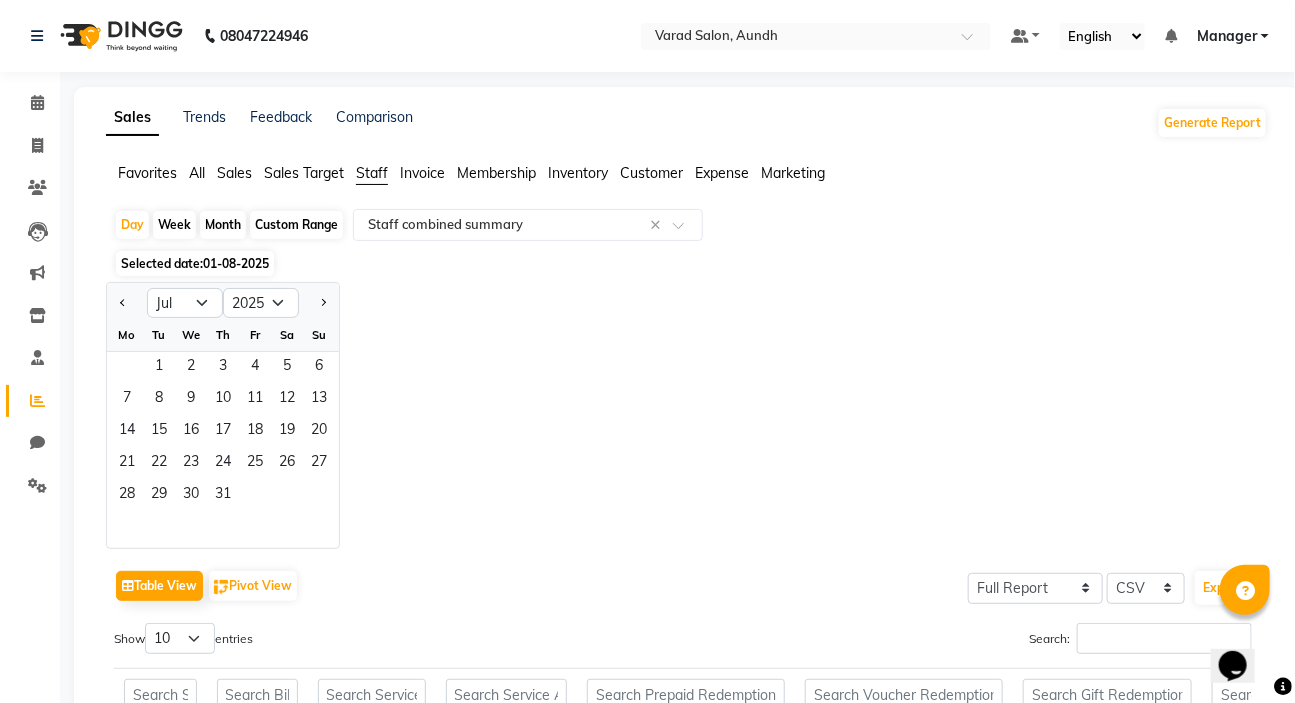 click on "Custom Range" 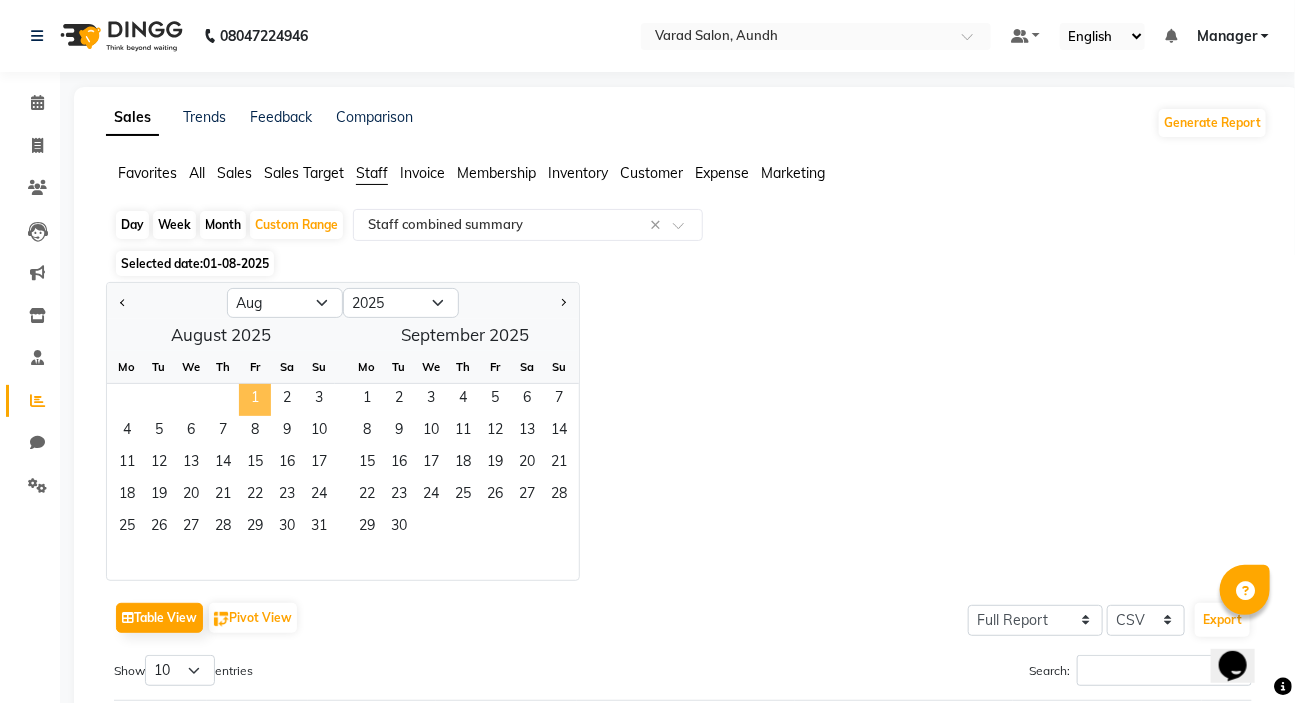 click on "1" 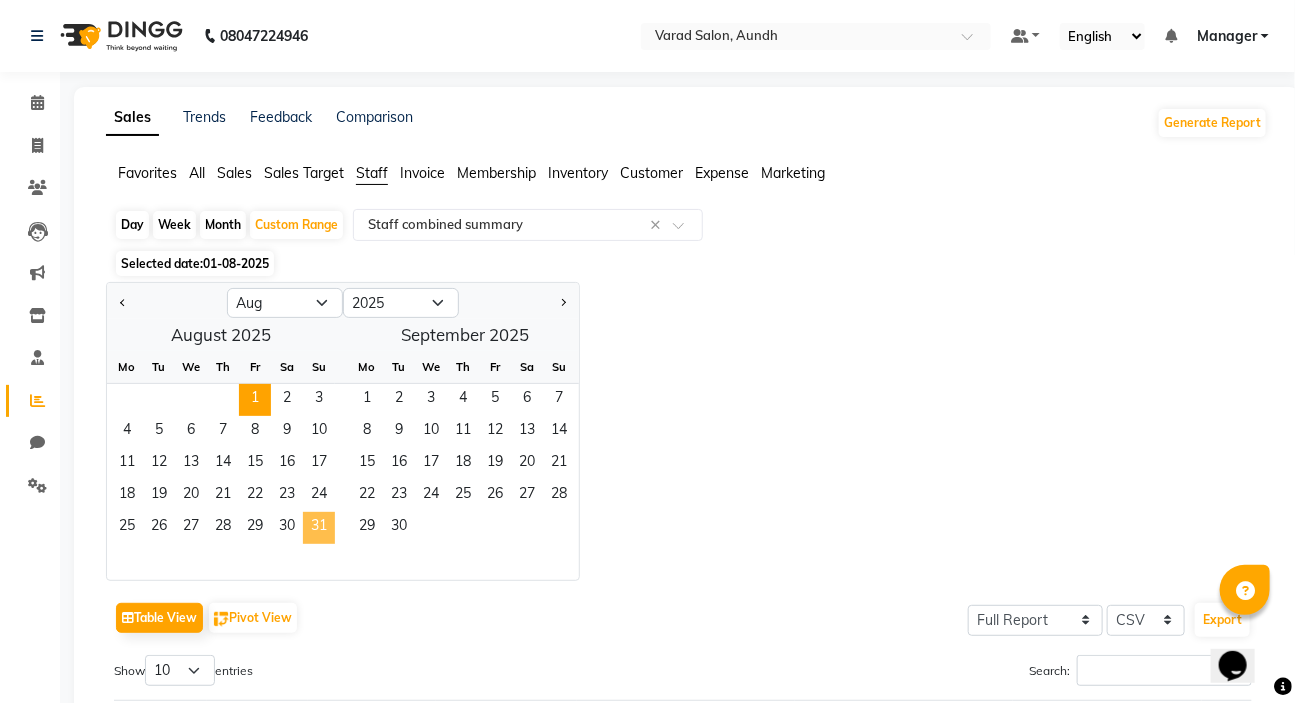 click on "31" 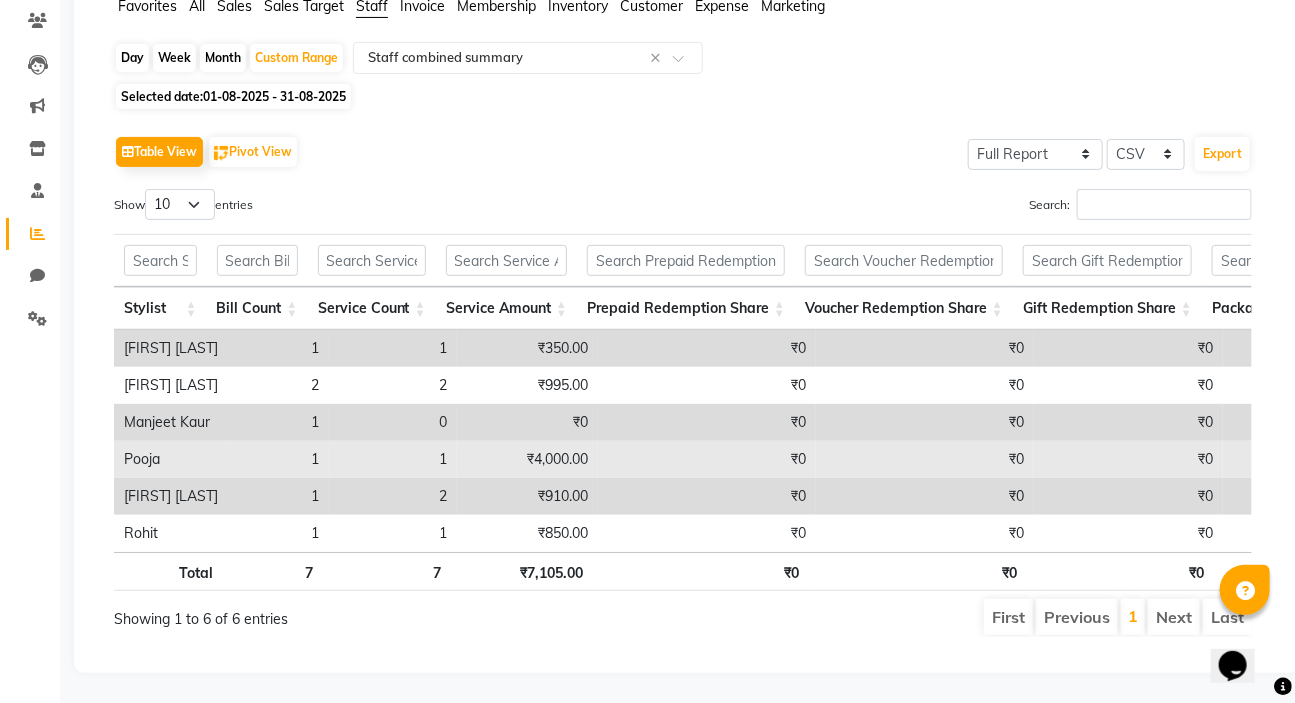 scroll, scrollTop: 193, scrollLeft: 0, axis: vertical 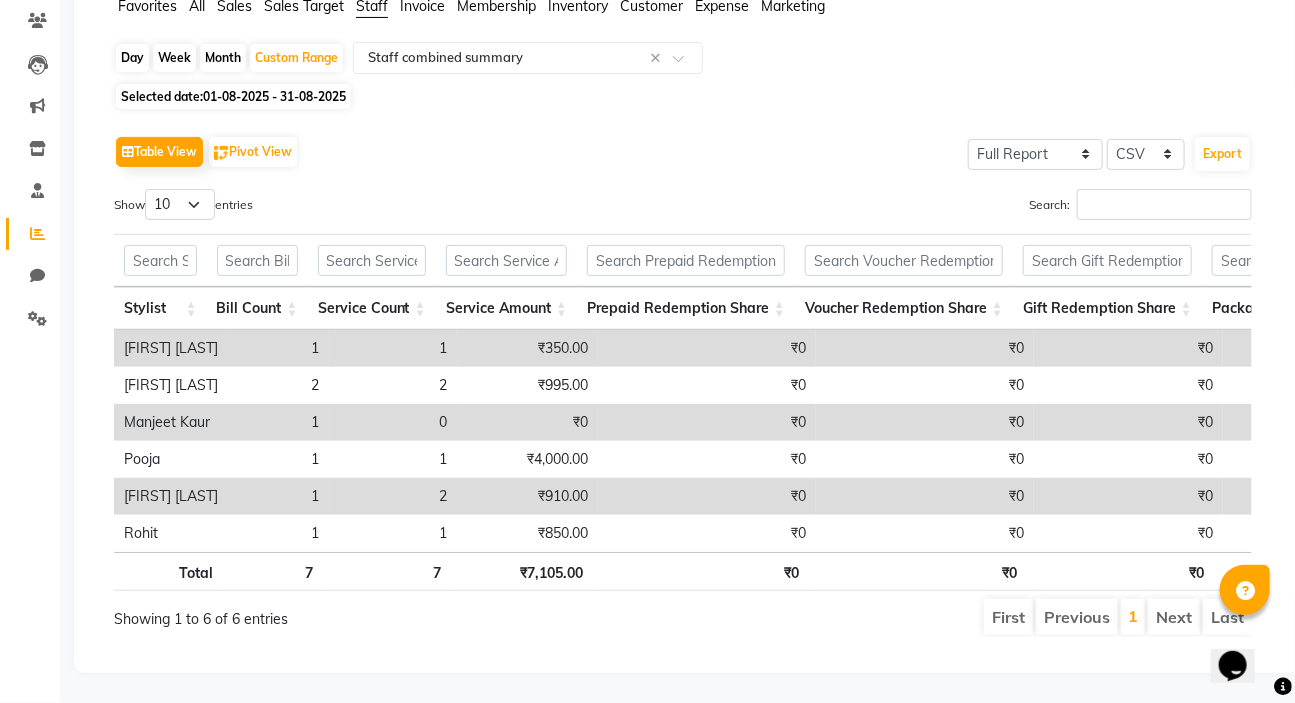click on "Selected date:  01-08-2025 - 31-08-2025" 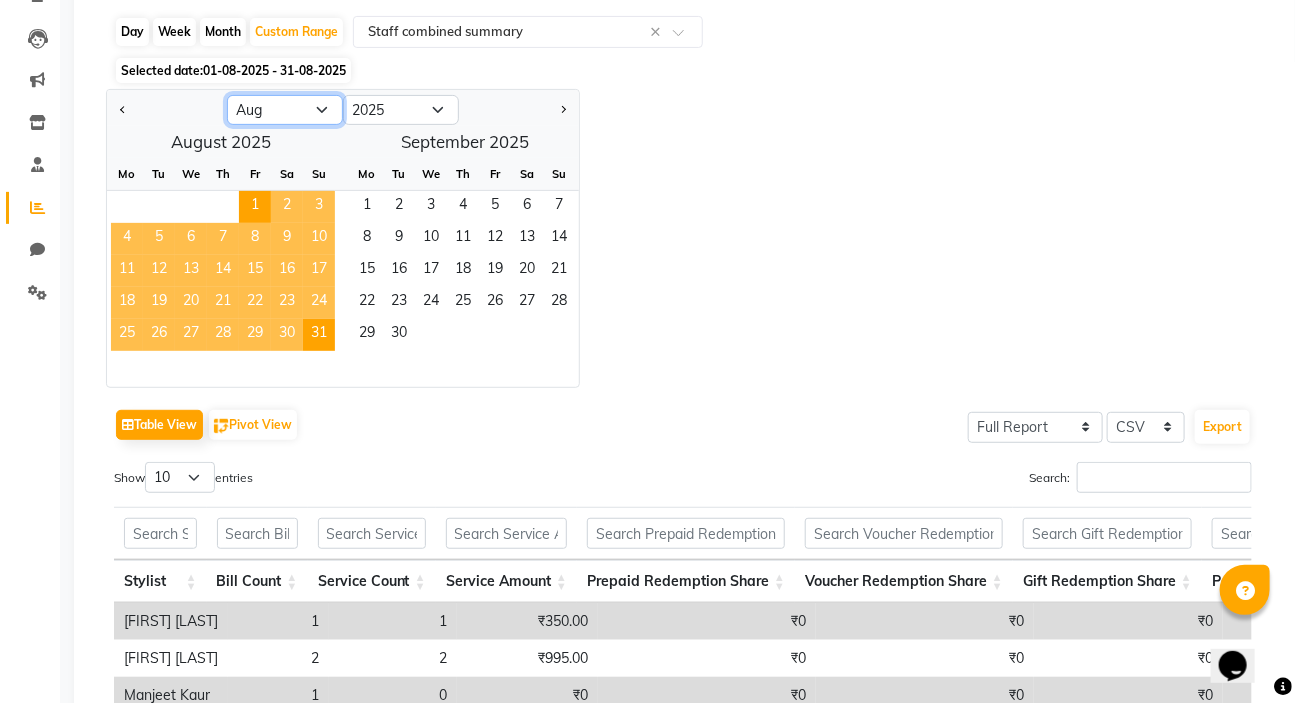 click on "Jan Feb Mar Apr May Jun Jul Aug Sep Oct Nov Dec" 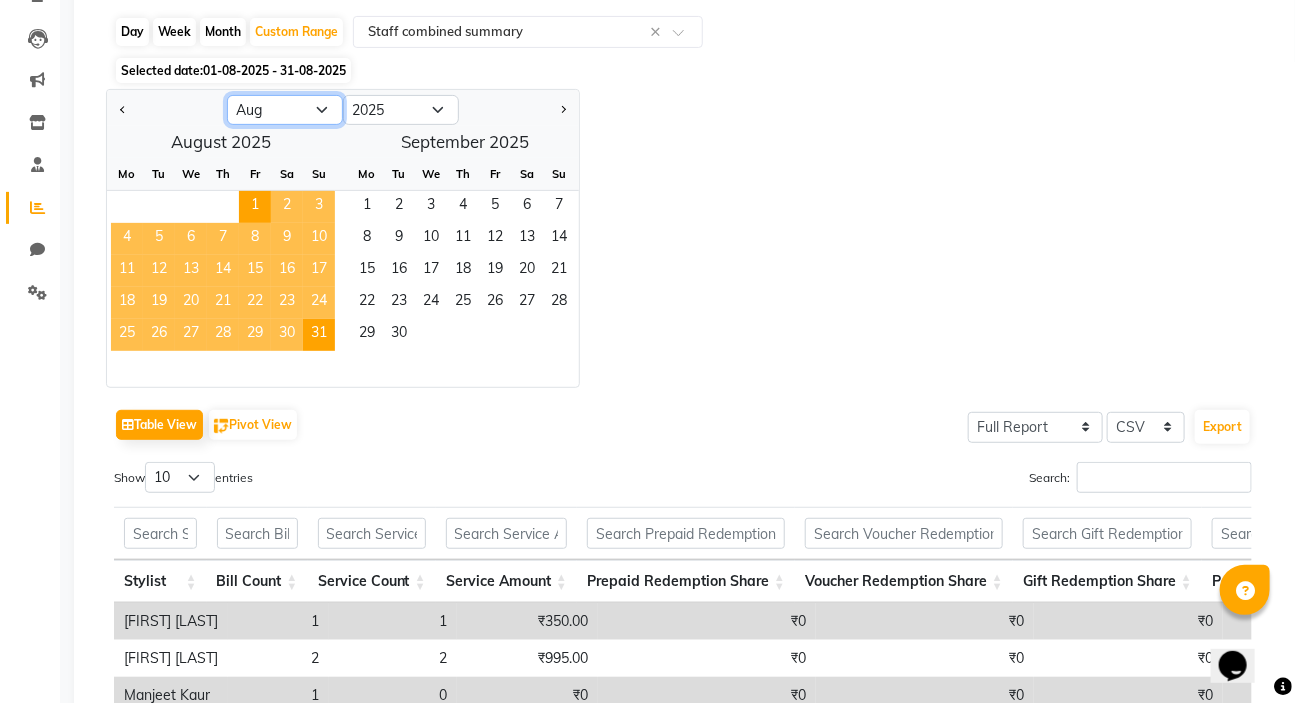 select on "7" 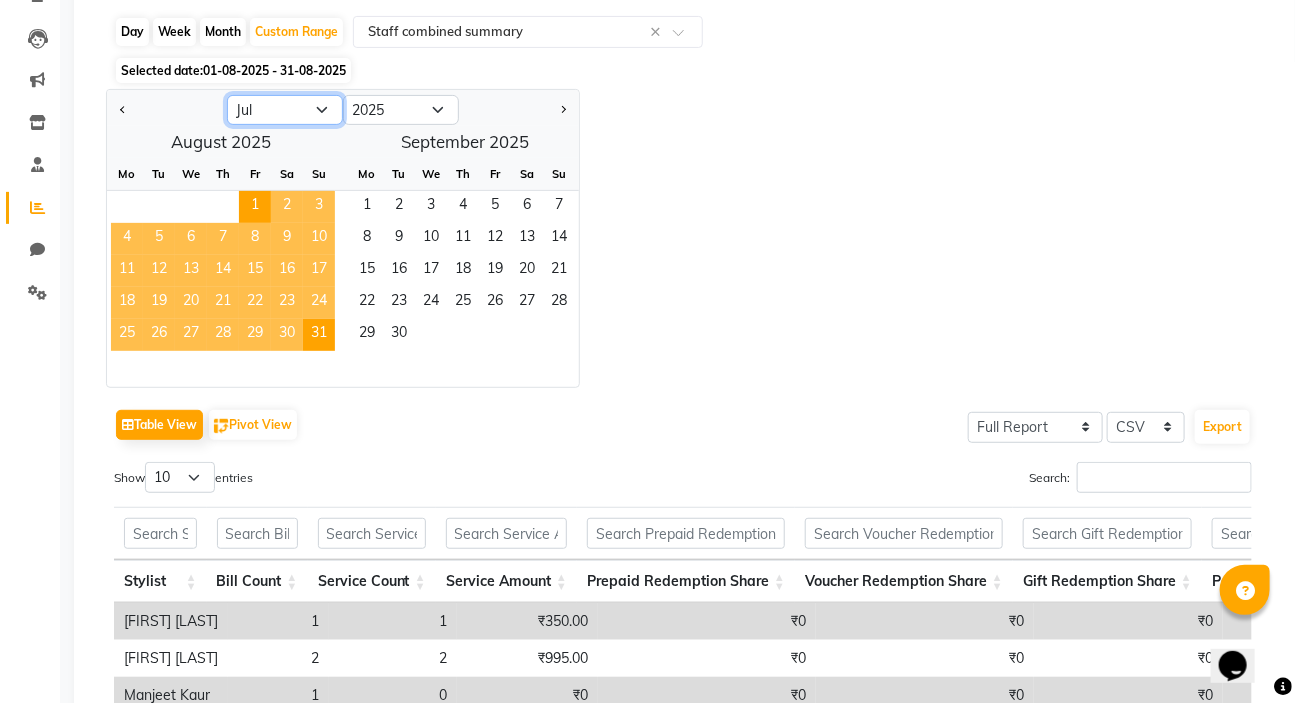 click on "Jan Feb Mar Apr May Jun Jul Aug Sep Oct Nov Dec" 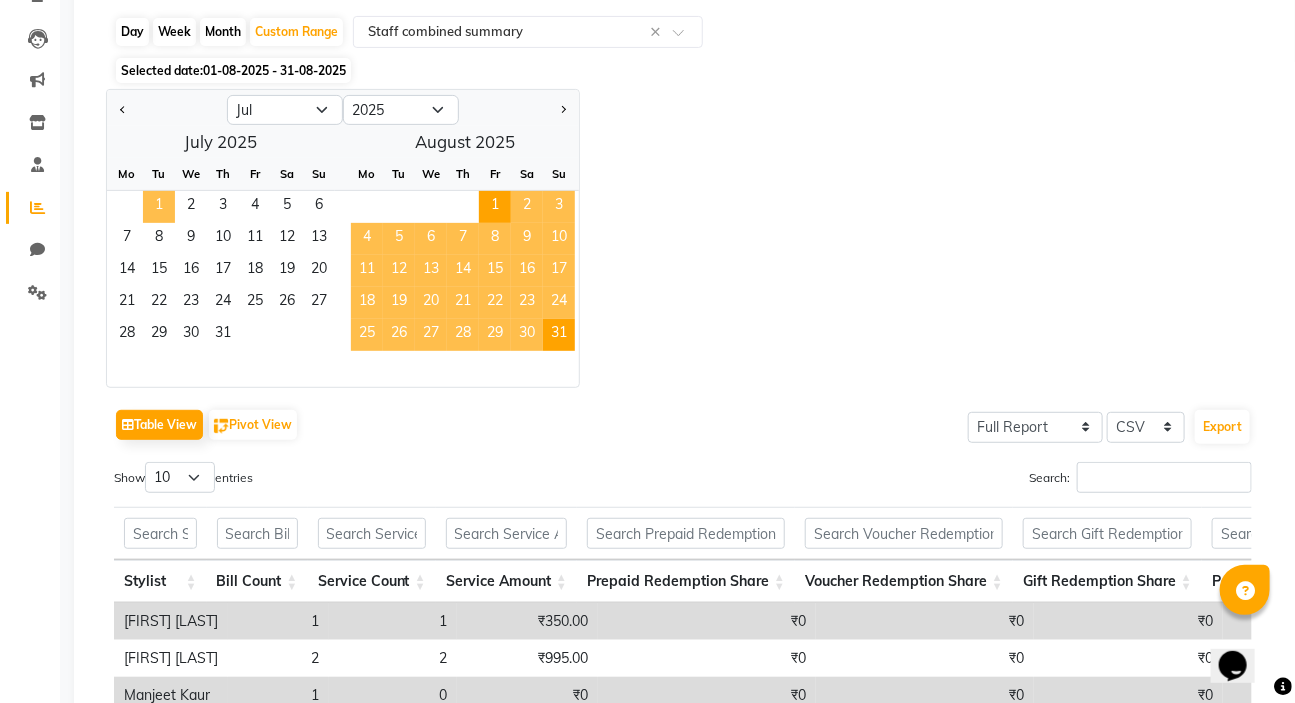 click on "1" 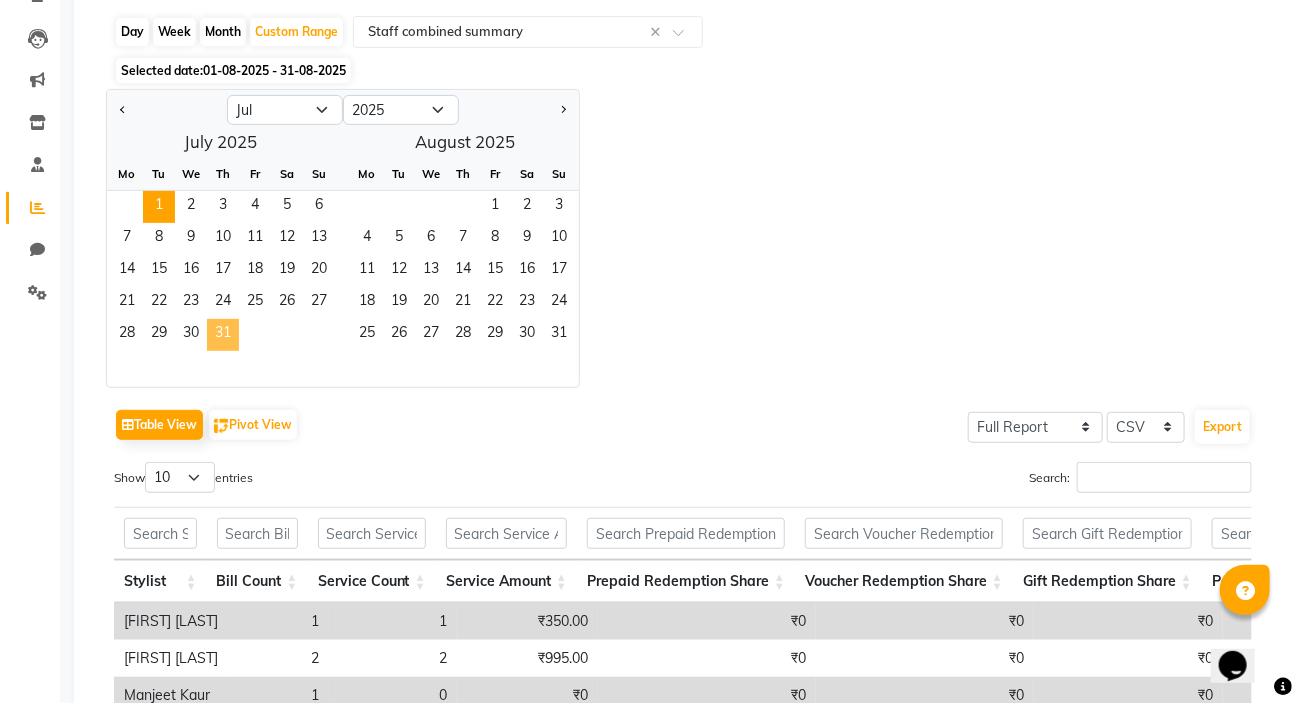 click on "31" 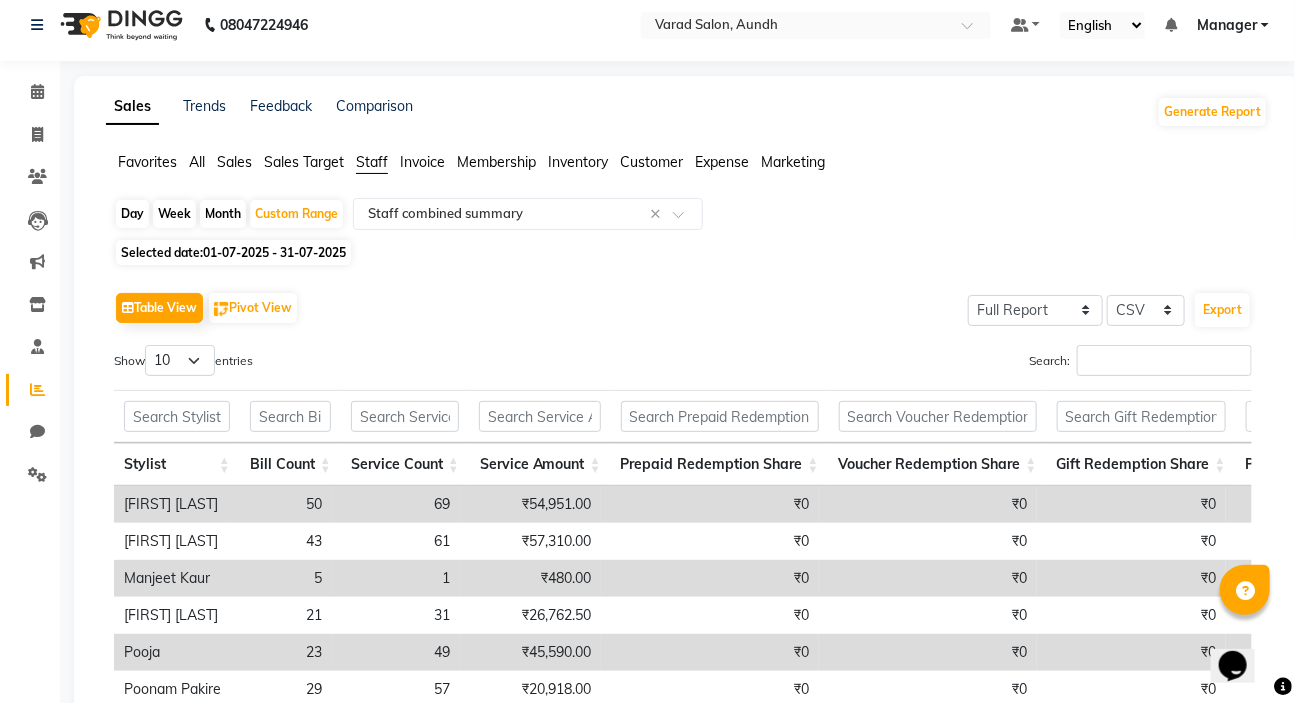 scroll, scrollTop: 0, scrollLeft: 0, axis: both 